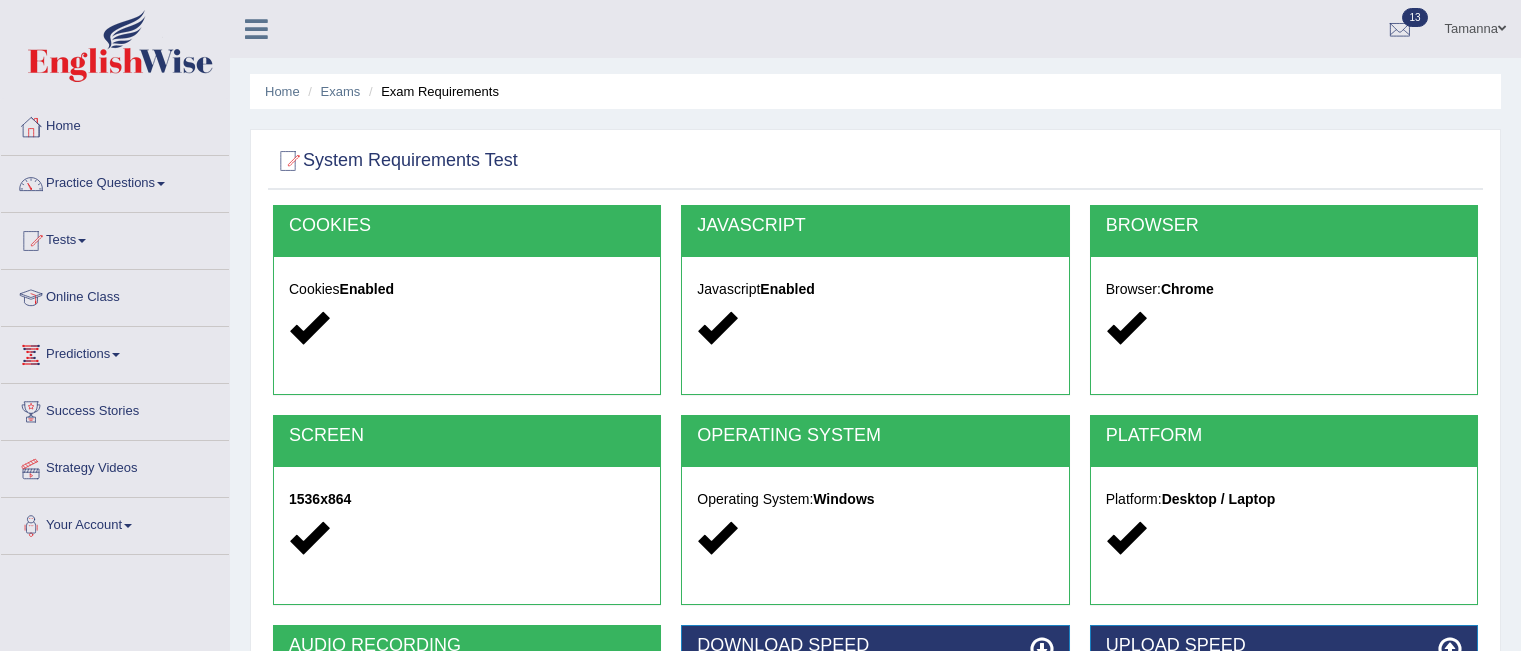 scroll, scrollTop: 350, scrollLeft: 0, axis: vertical 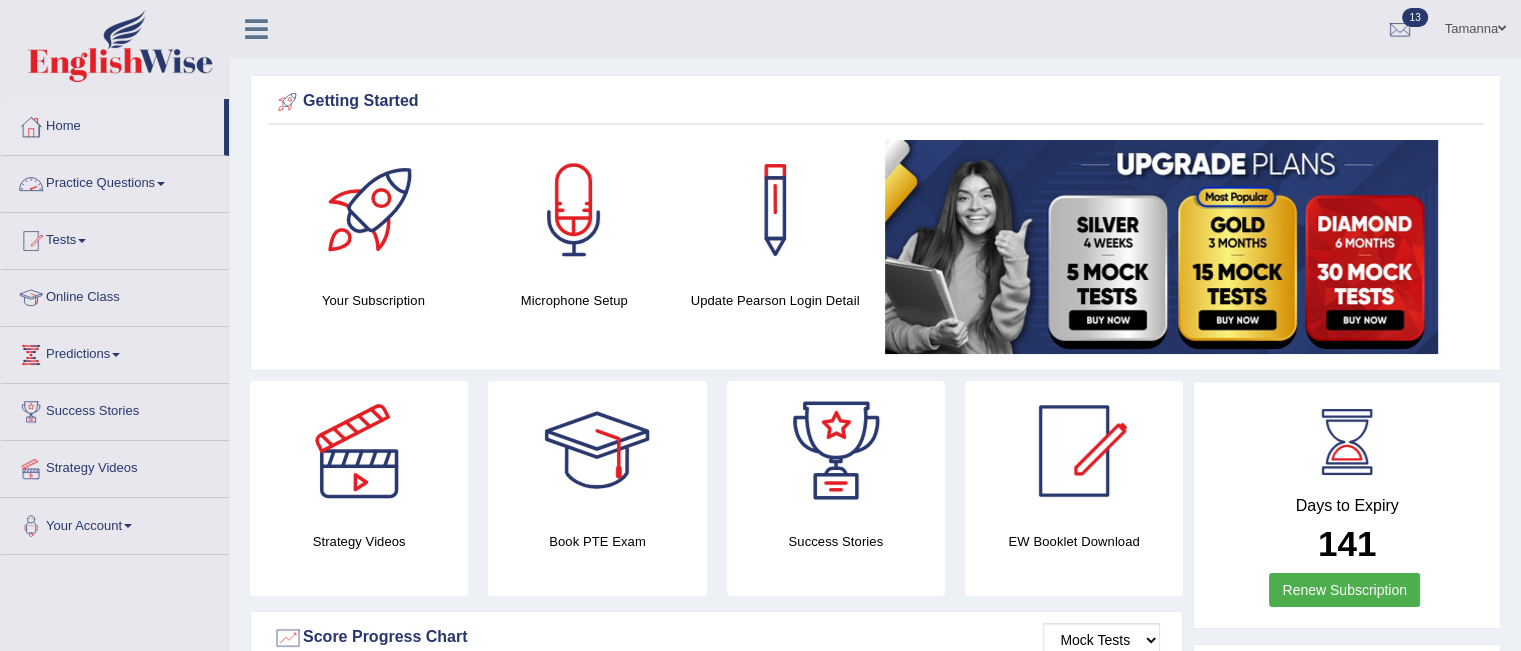 click on "Practice Questions" at bounding box center (115, 181) 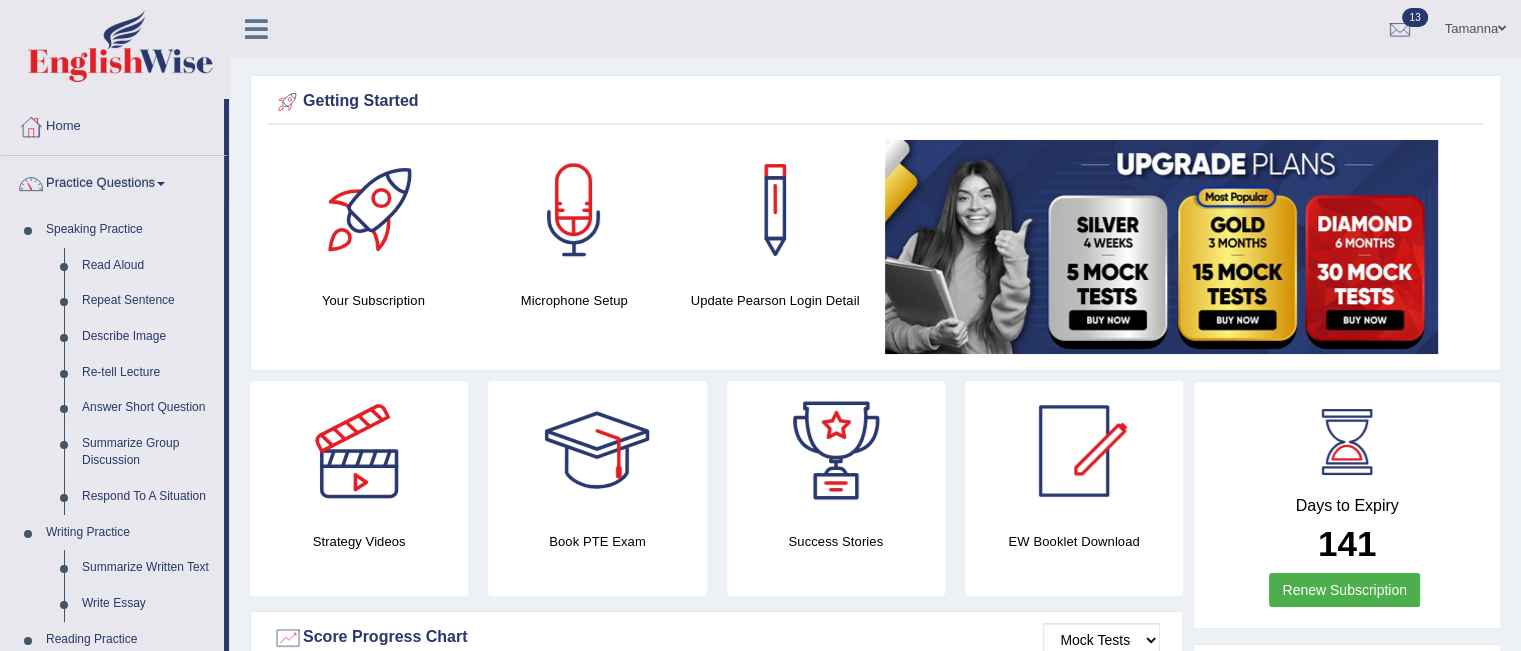 click on "Summarize Group Discussion" at bounding box center [148, 452] 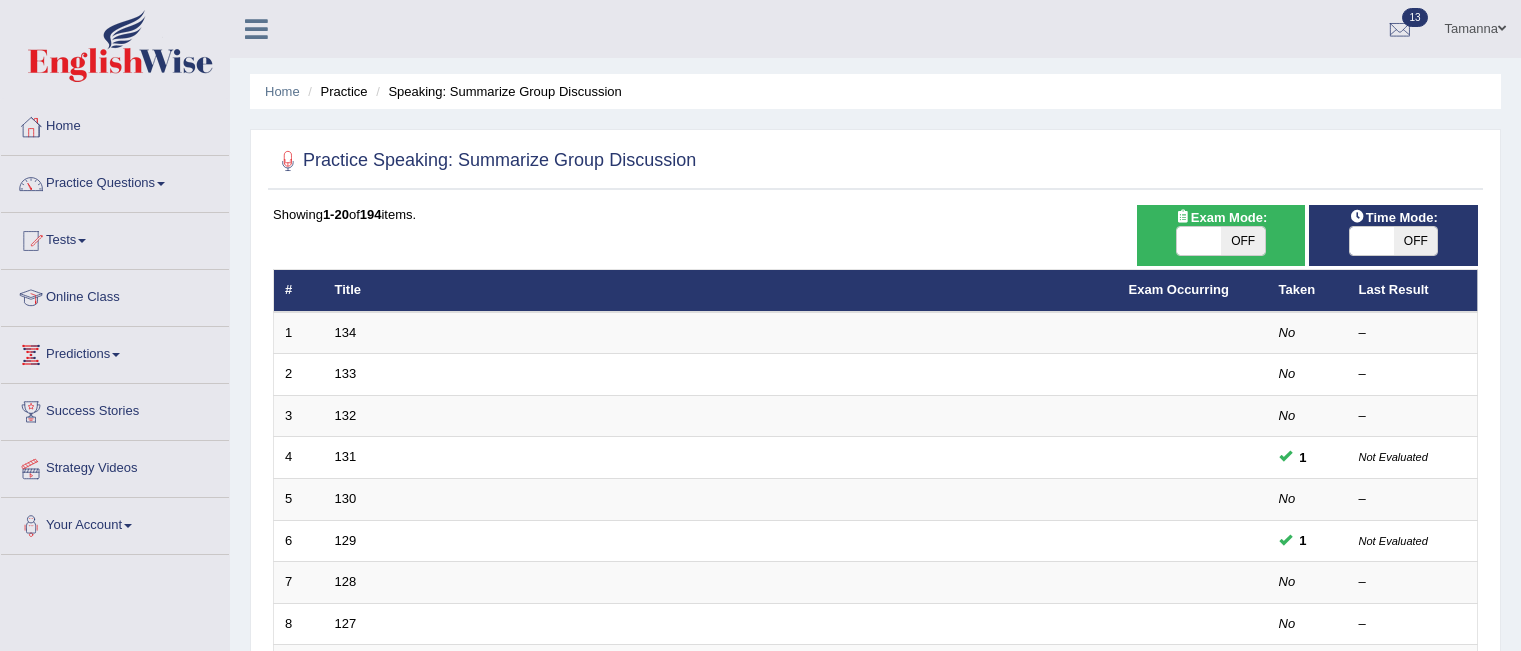 scroll, scrollTop: 0, scrollLeft: 0, axis: both 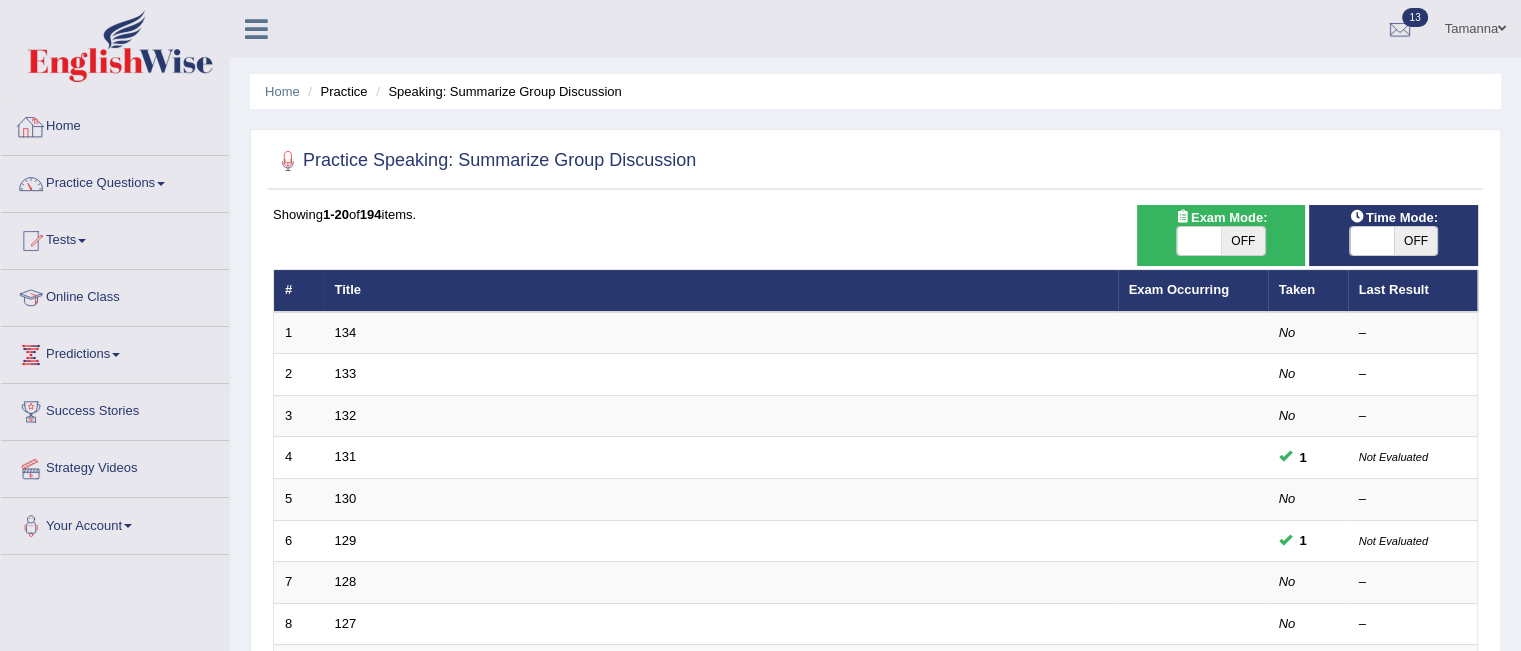 click on "Home" at bounding box center (115, 124) 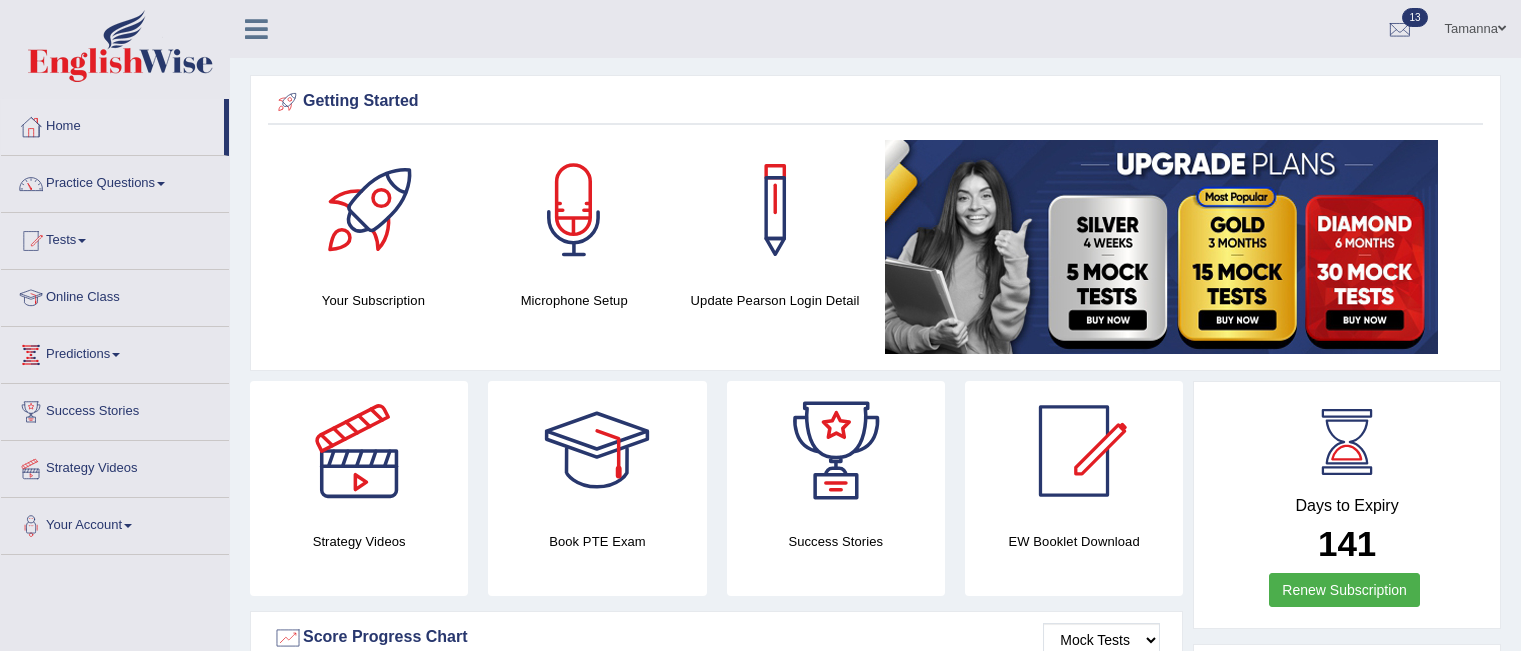 scroll, scrollTop: 0, scrollLeft: 0, axis: both 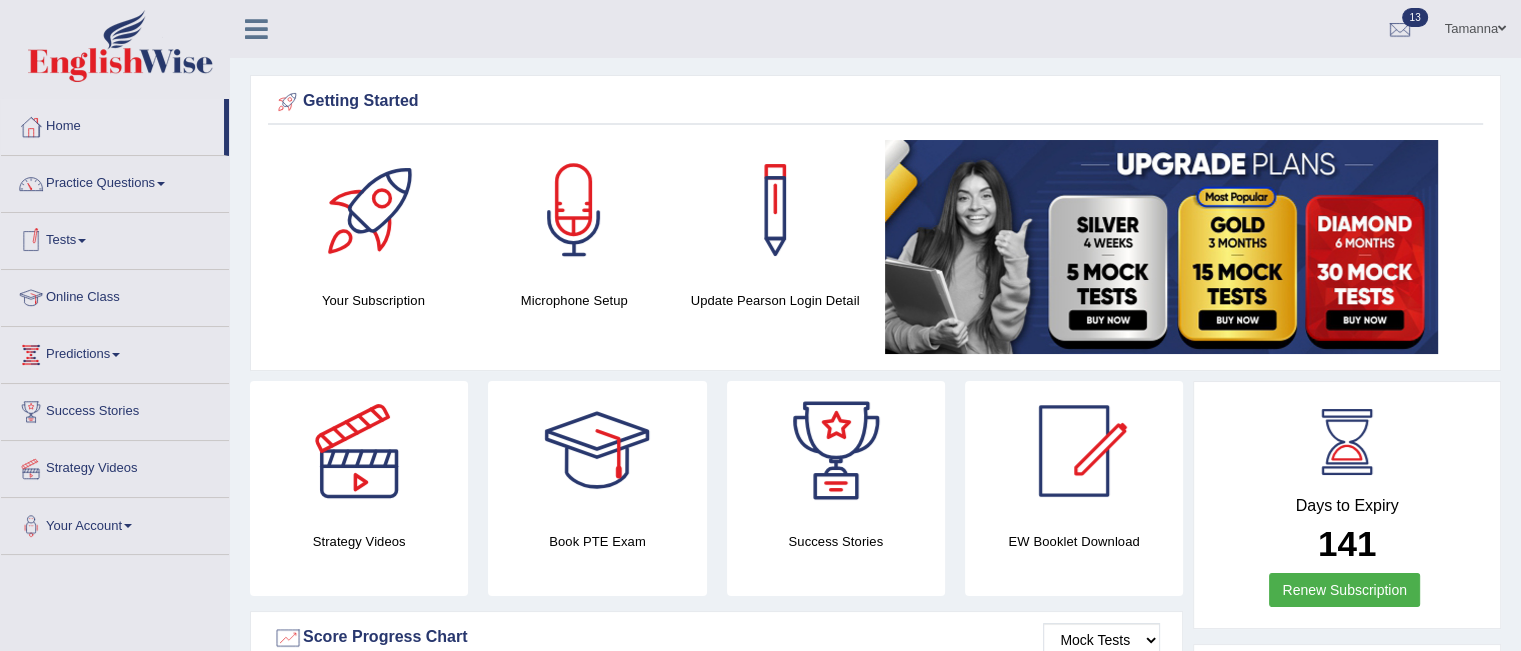 click at bounding box center (82, 241) 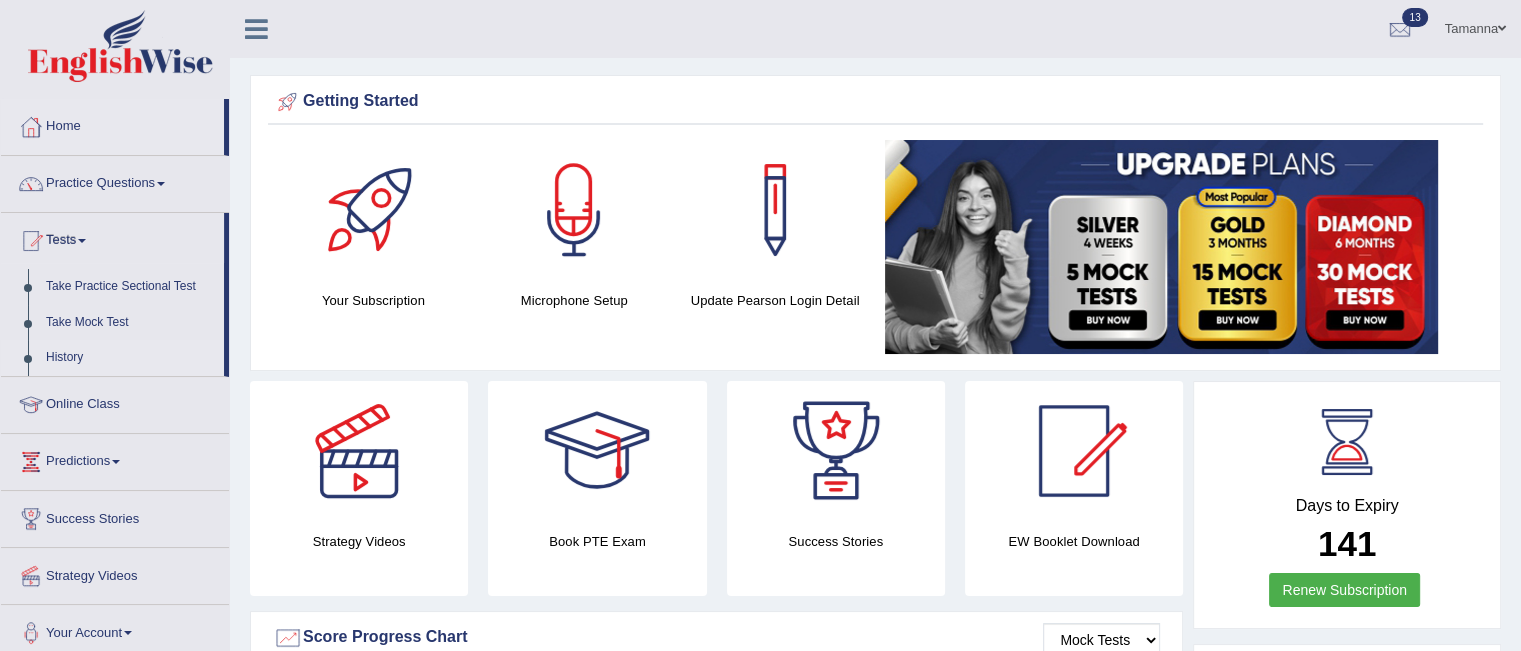 click on "History" at bounding box center [130, 358] 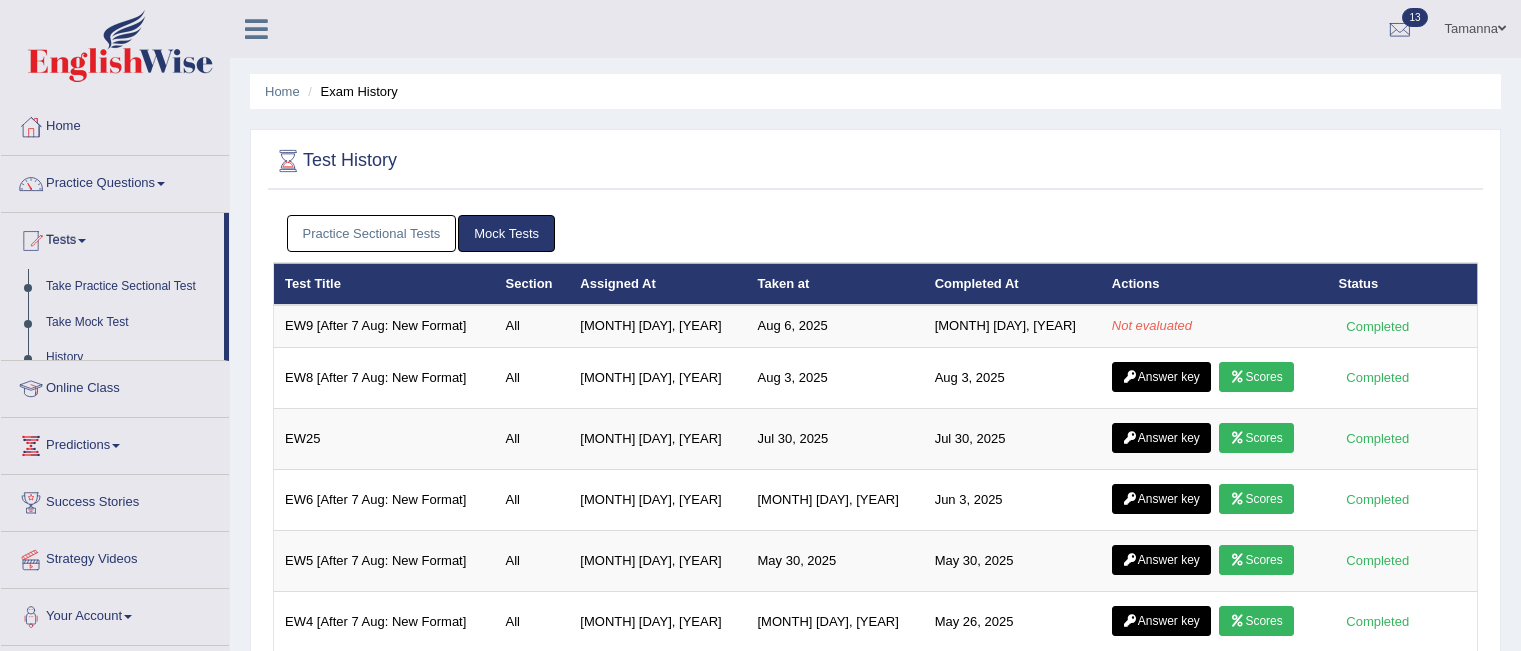 scroll, scrollTop: 0, scrollLeft: 0, axis: both 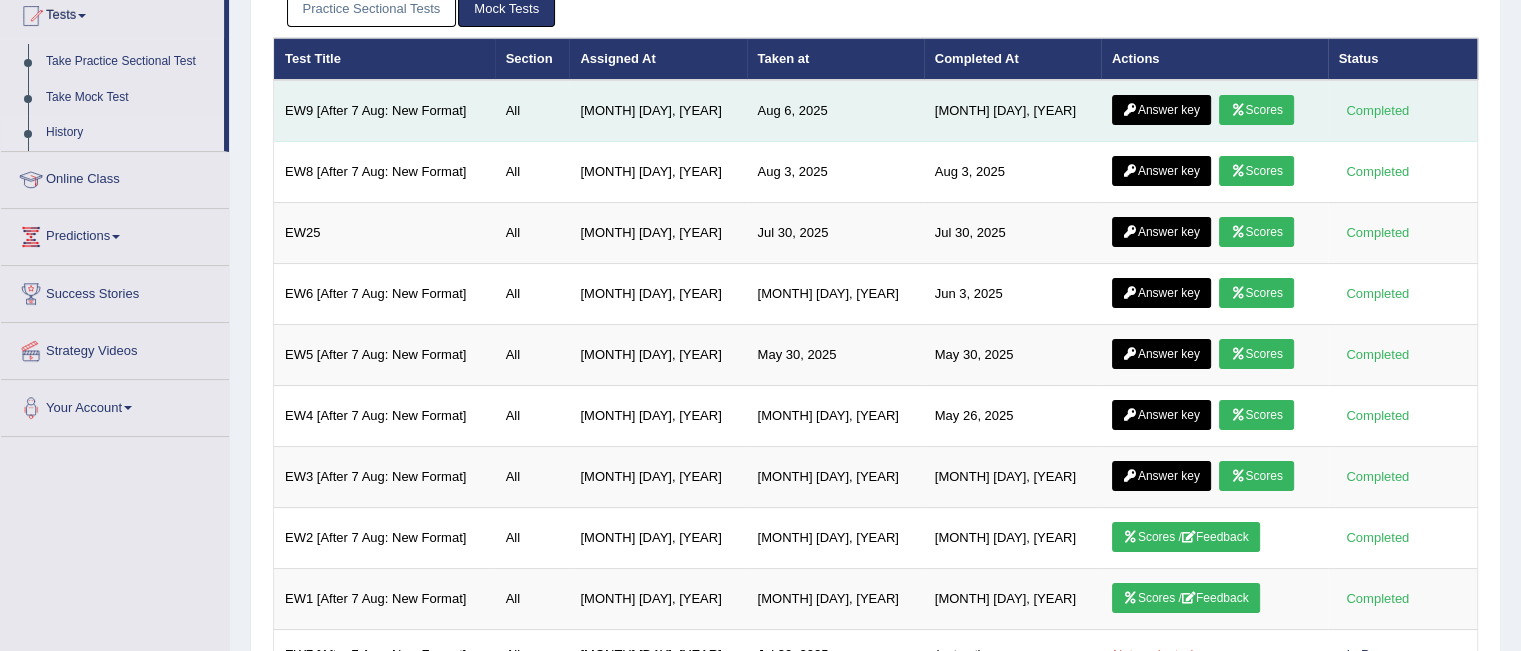 click on "Scores" at bounding box center (1256, 110) 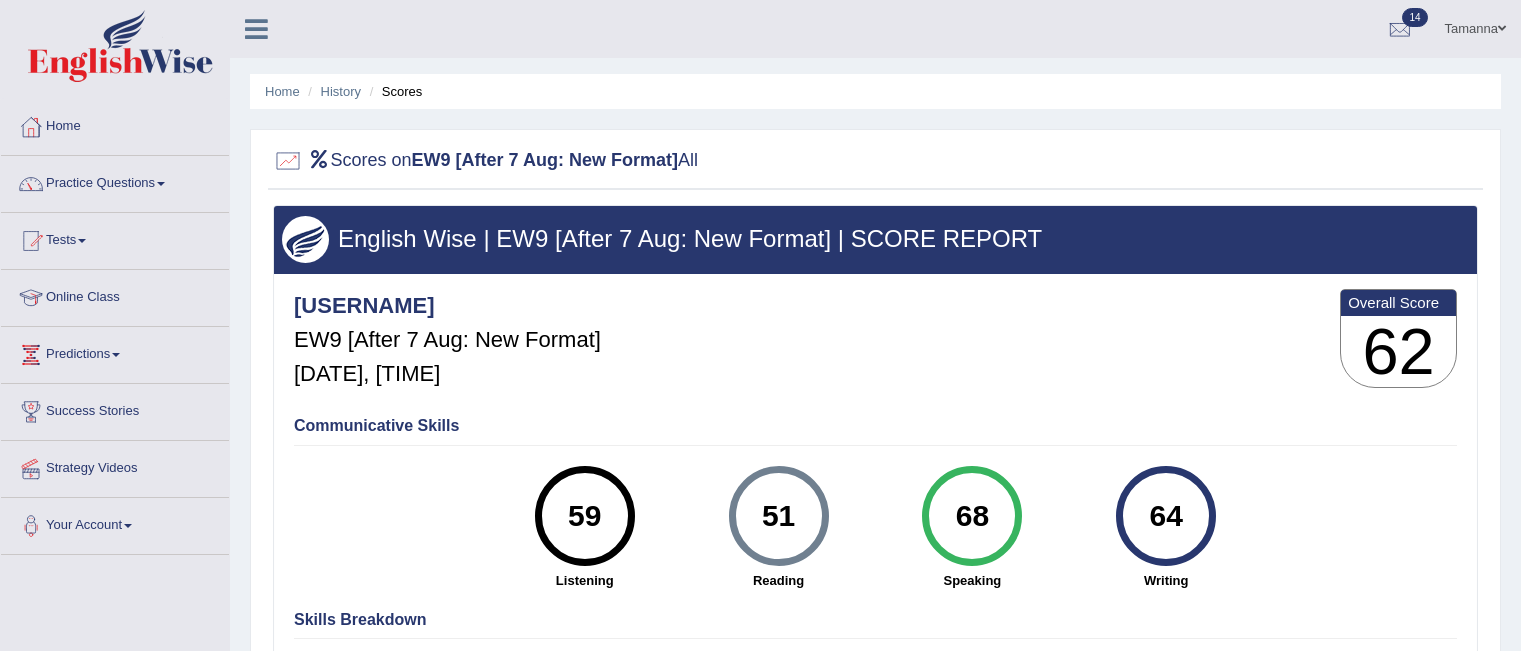 scroll, scrollTop: 0, scrollLeft: 0, axis: both 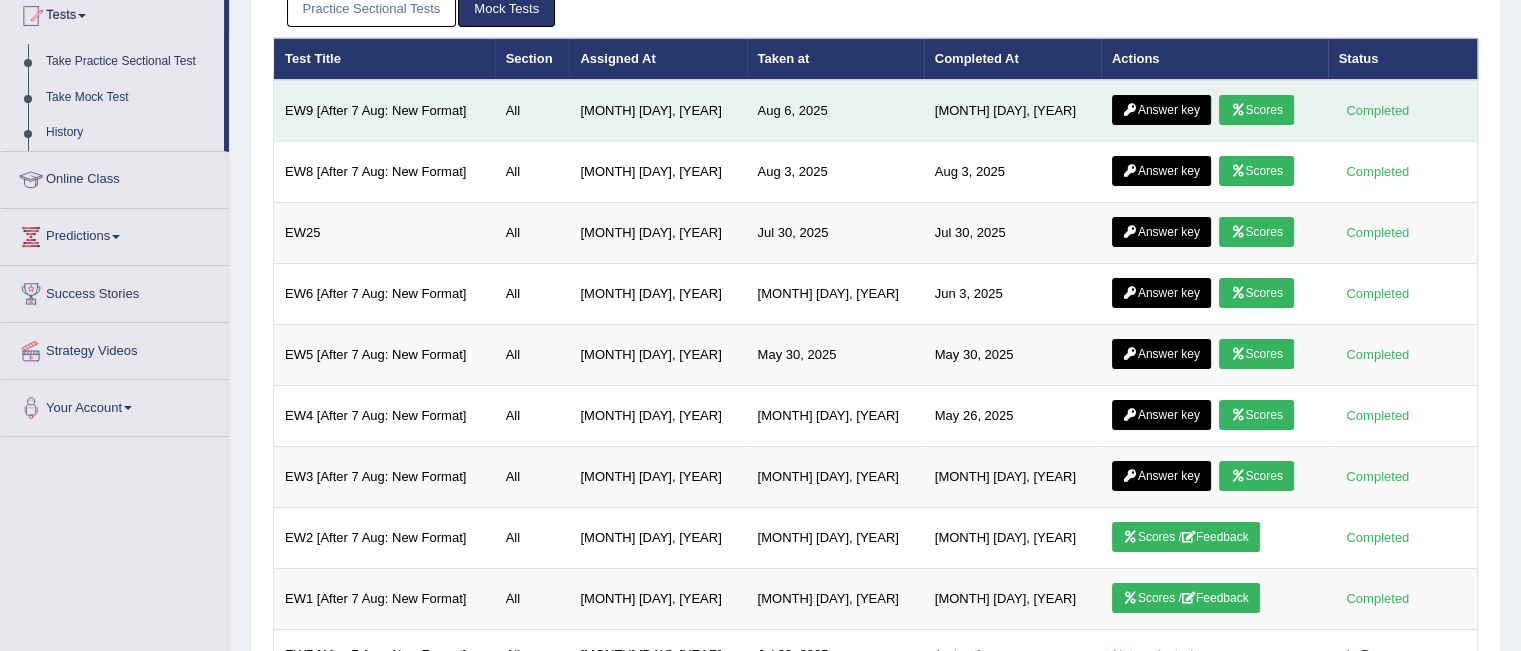 click on "Answer key" at bounding box center [1161, 110] 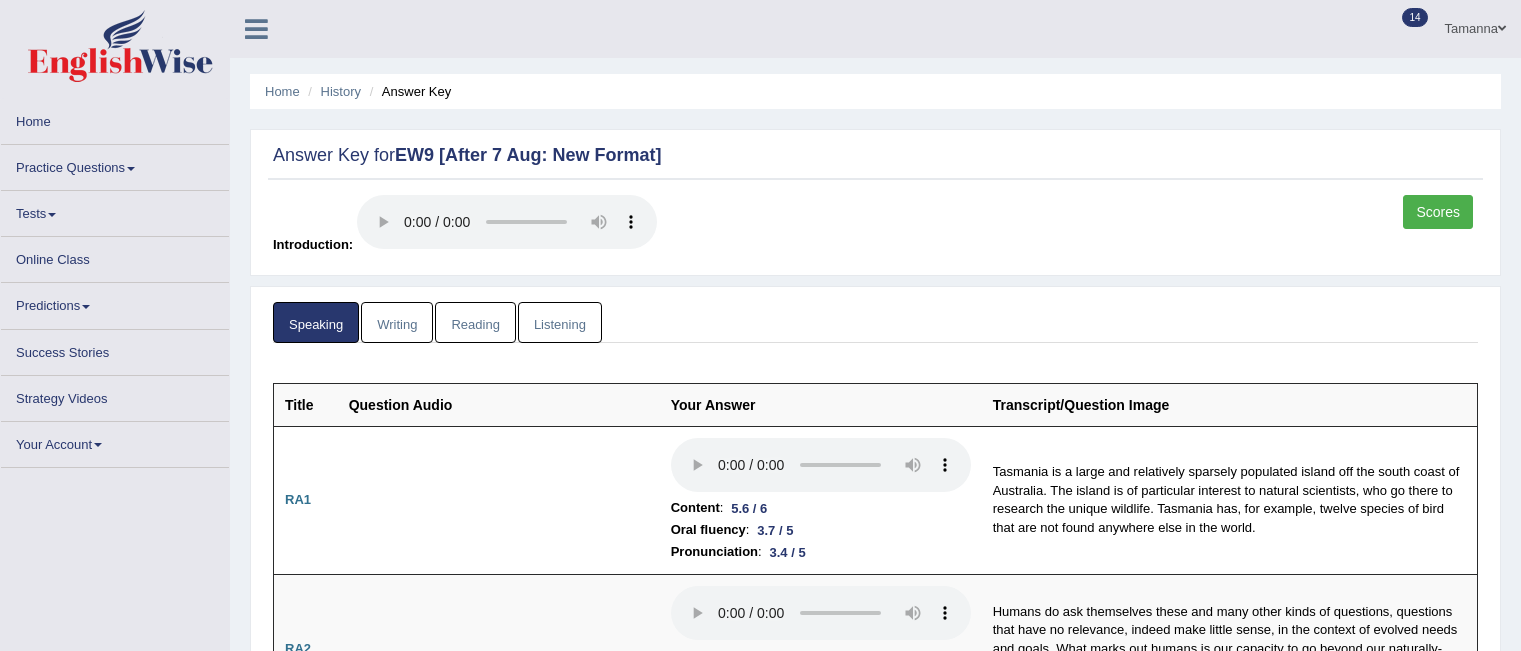 scroll, scrollTop: 0, scrollLeft: 0, axis: both 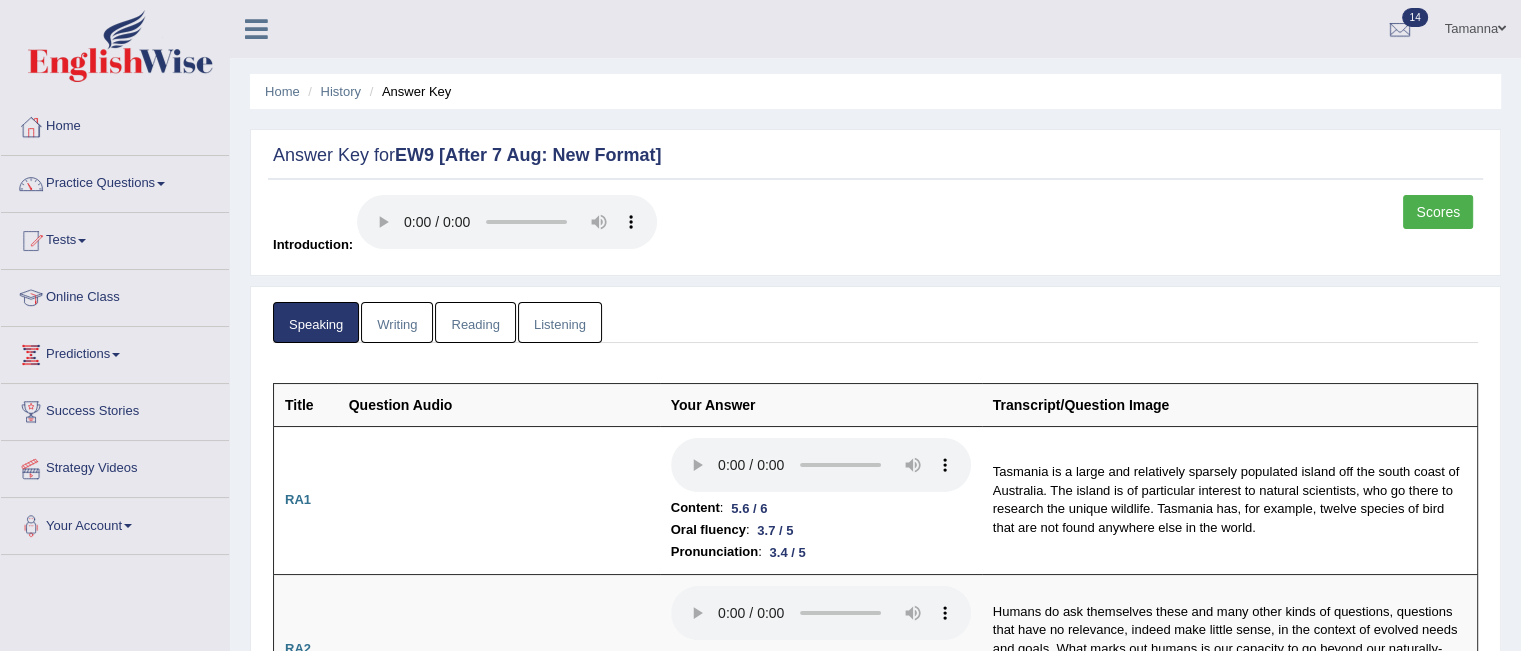 click on "Writing" at bounding box center [397, 322] 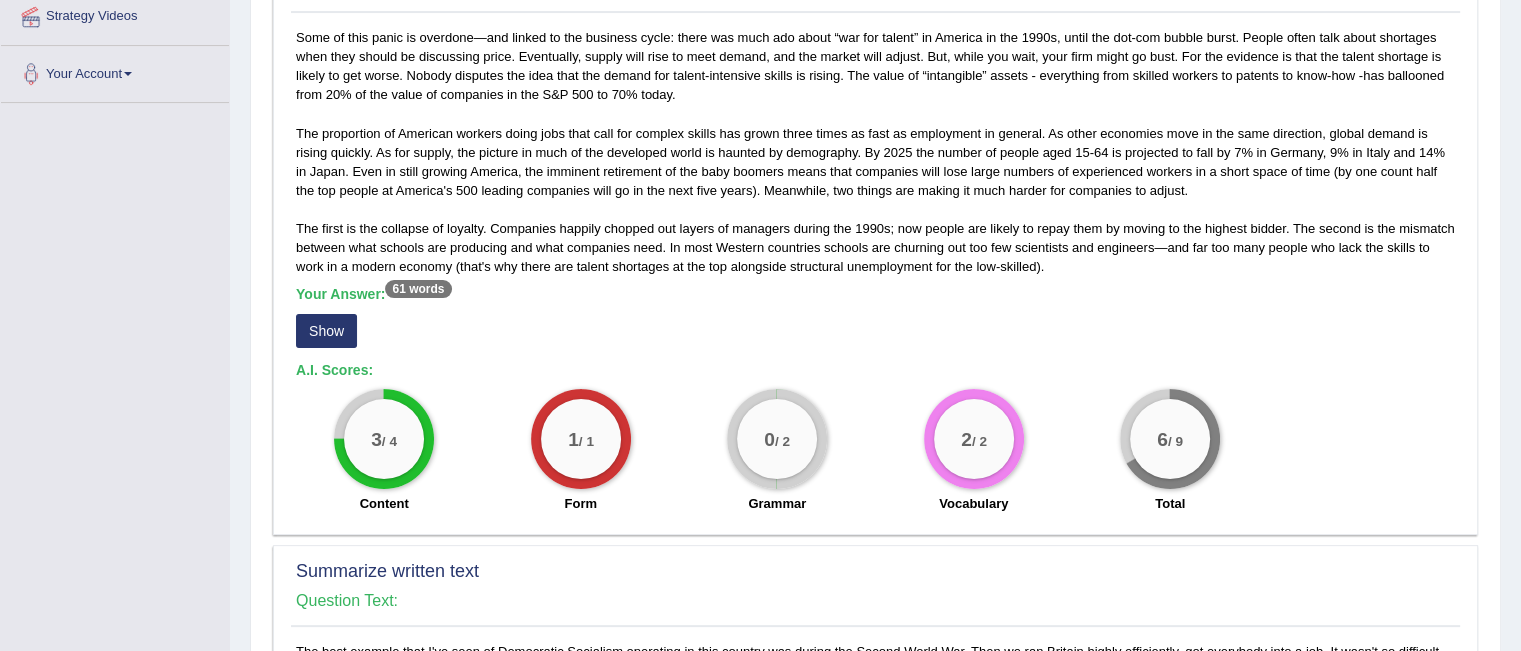 scroll, scrollTop: 455, scrollLeft: 0, axis: vertical 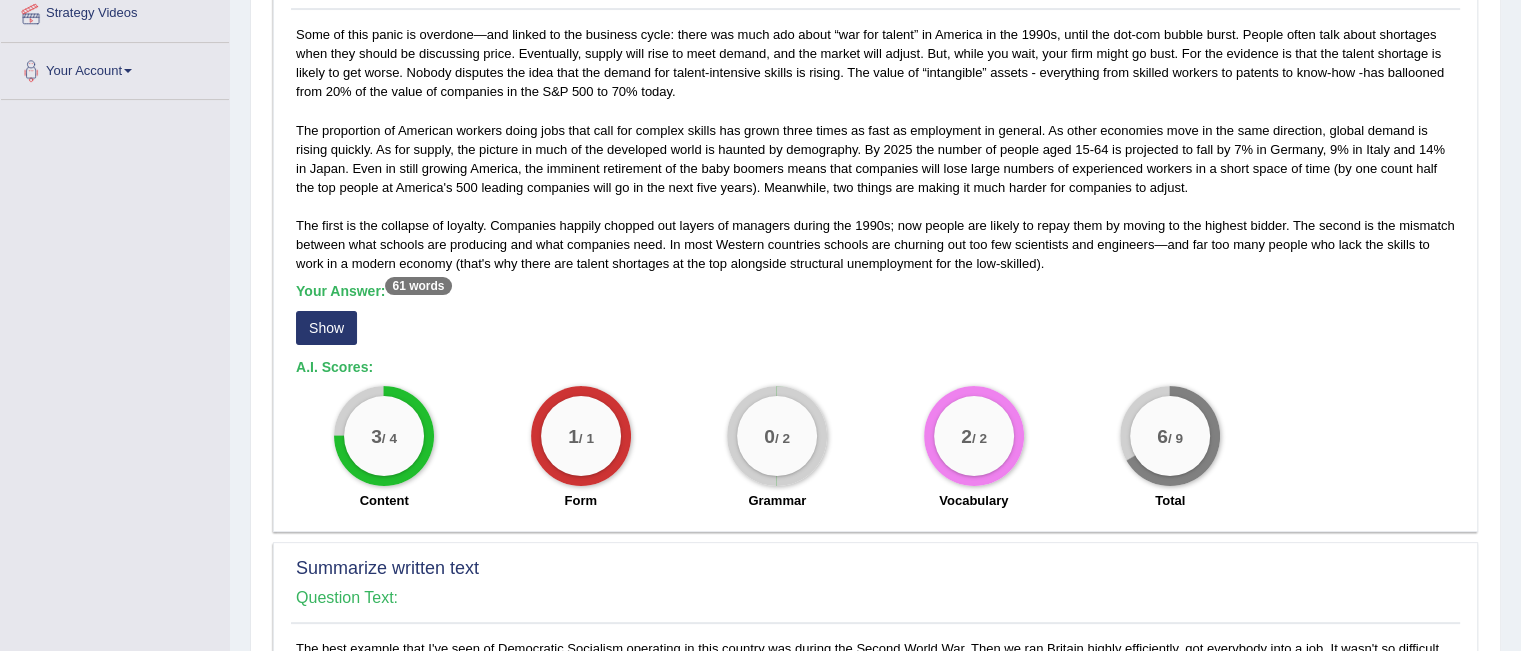 click on "Show" at bounding box center [326, 328] 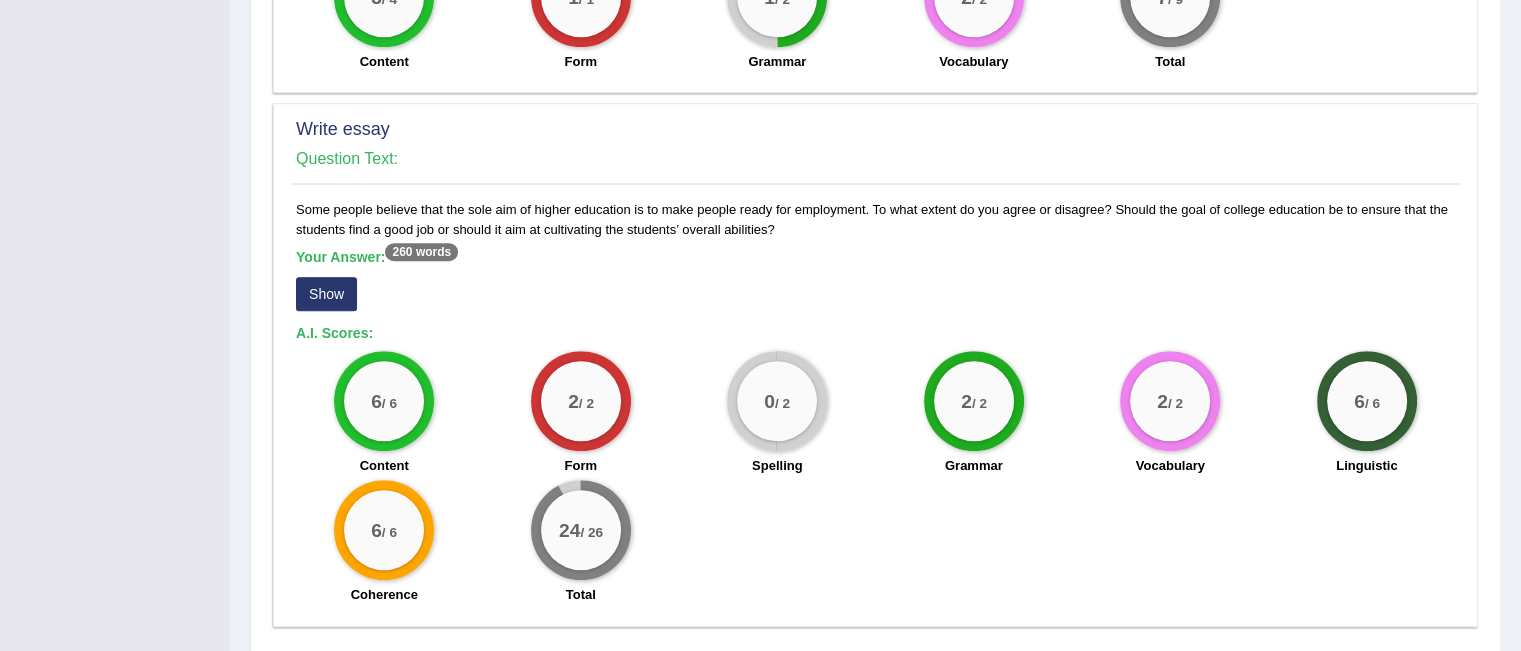 scroll, scrollTop: 1423, scrollLeft: 0, axis: vertical 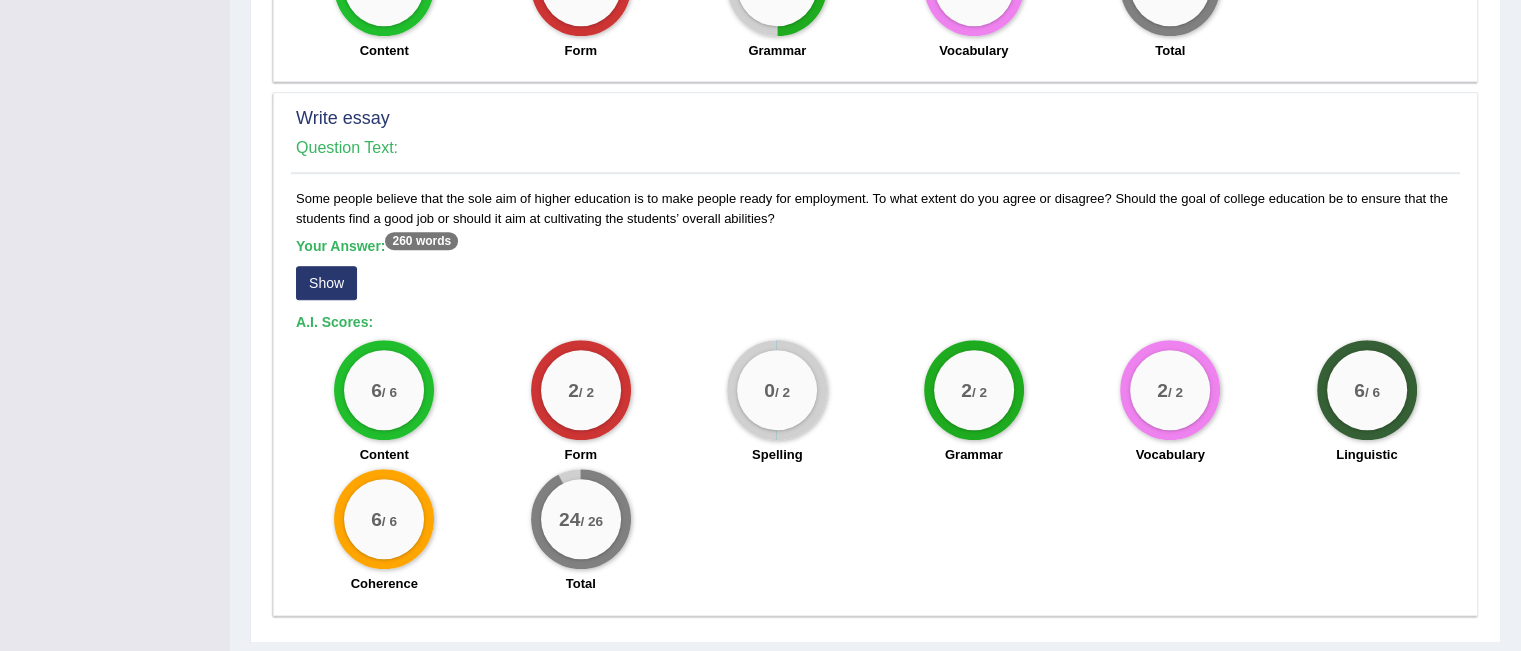 click on "Show" at bounding box center (326, 283) 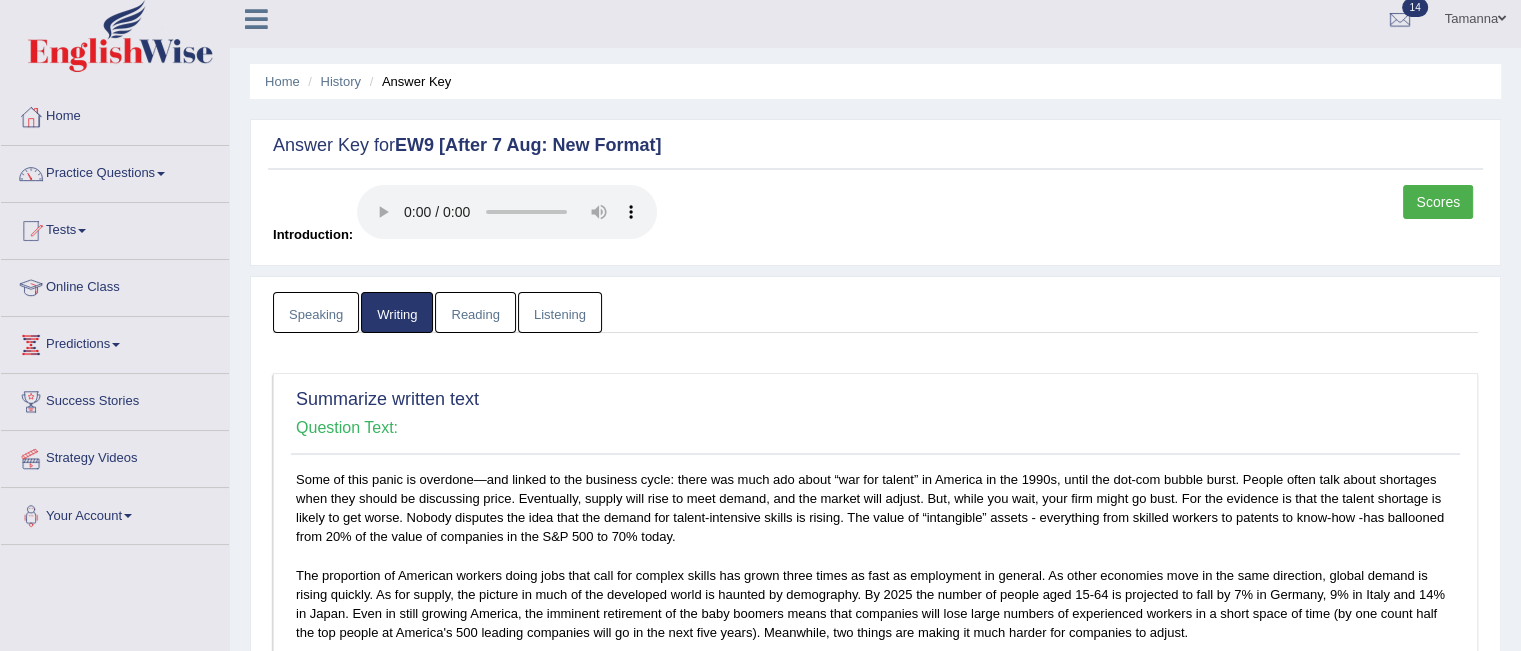 scroll, scrollTop: 0, scrollLeft: 0, axis: both 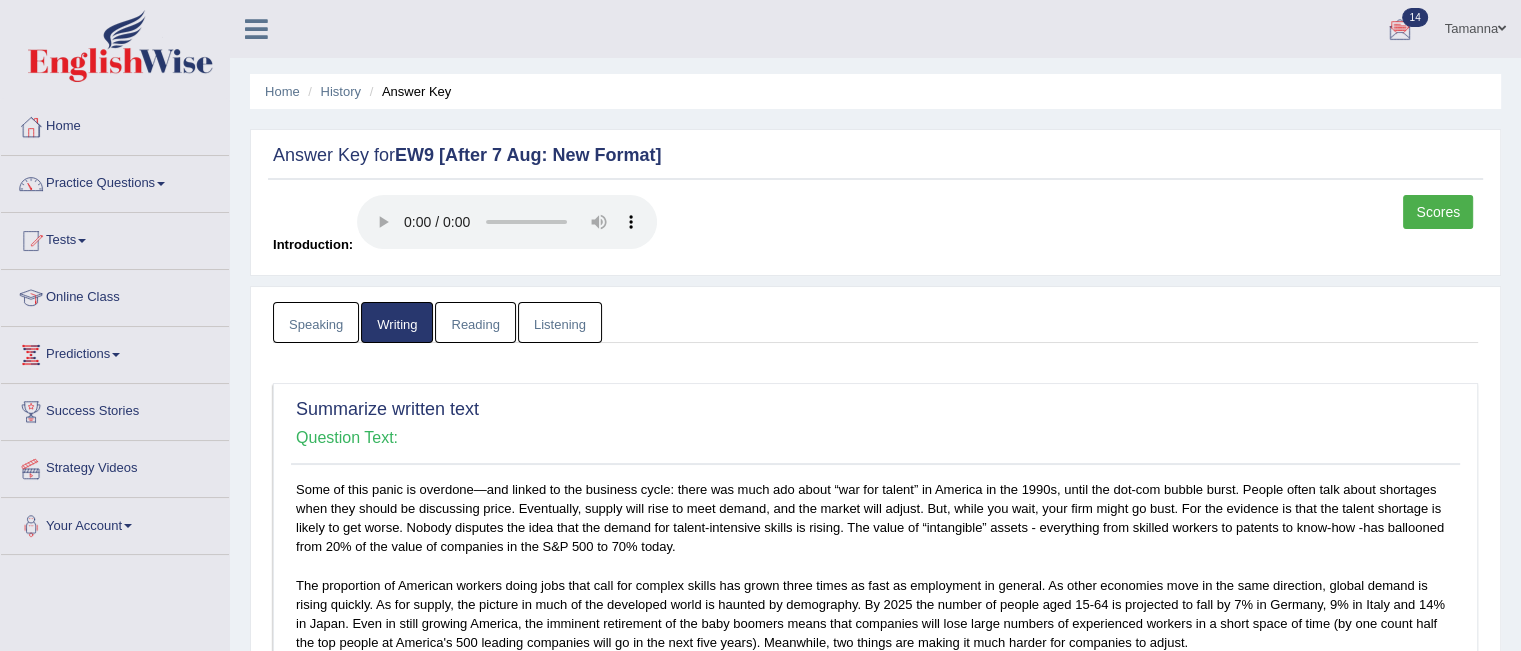 click on "Reading" at bounding box center (475, 322) 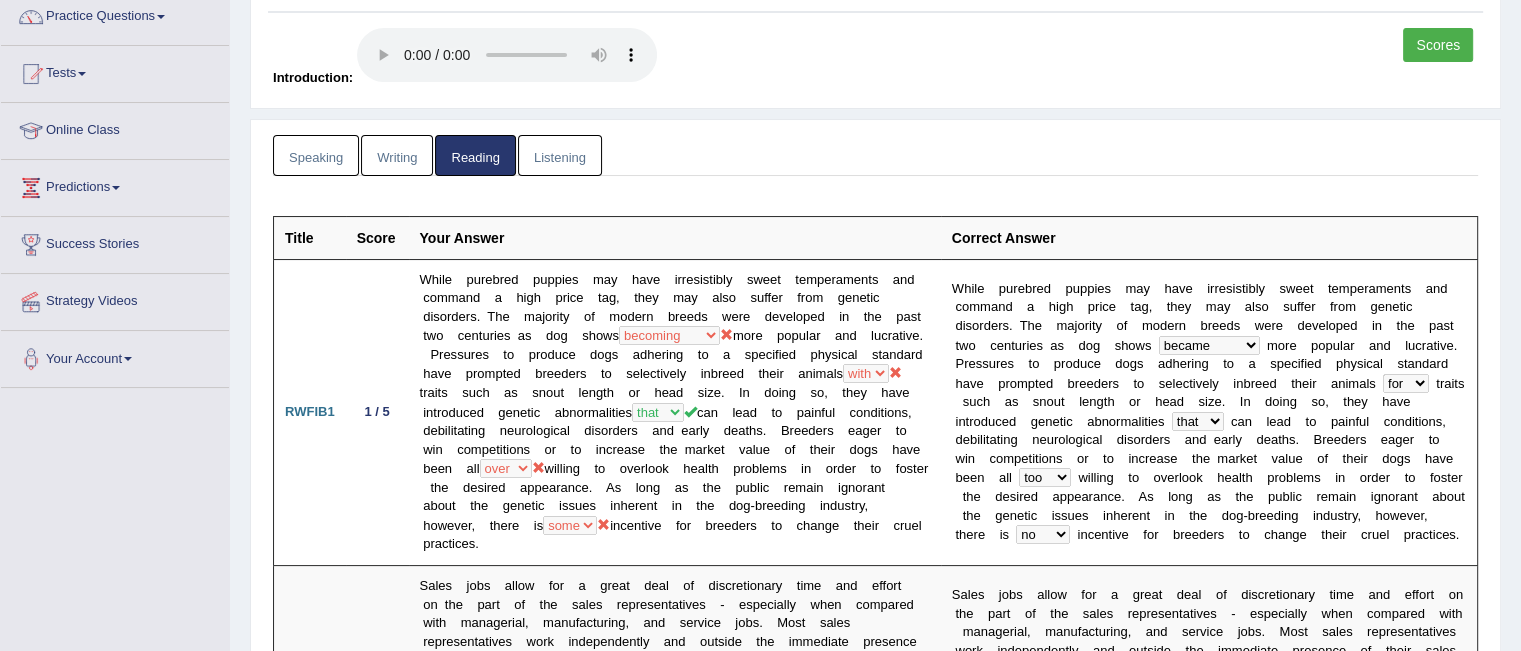 scroll, scrollTop: 193, scrollLeft: 0, axis: vertical 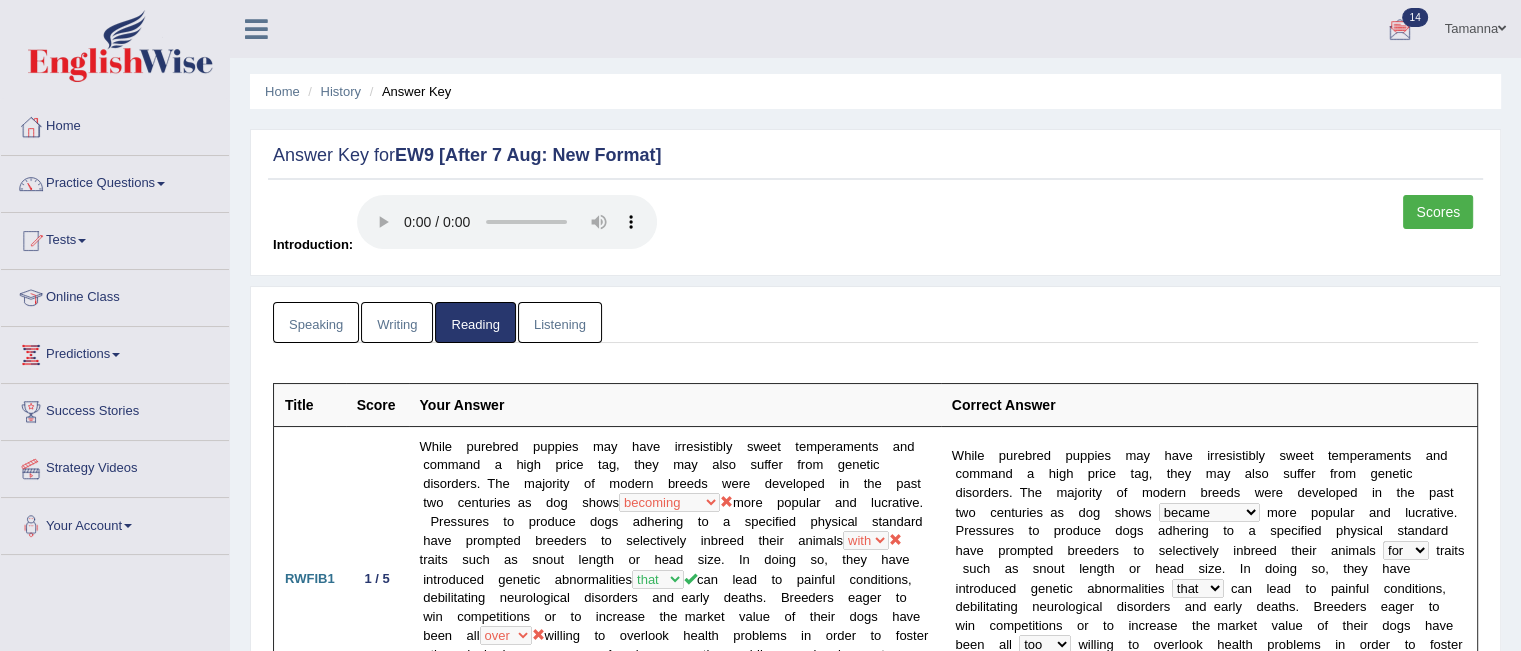 click on "Listening" at bounding box center (560, 322) 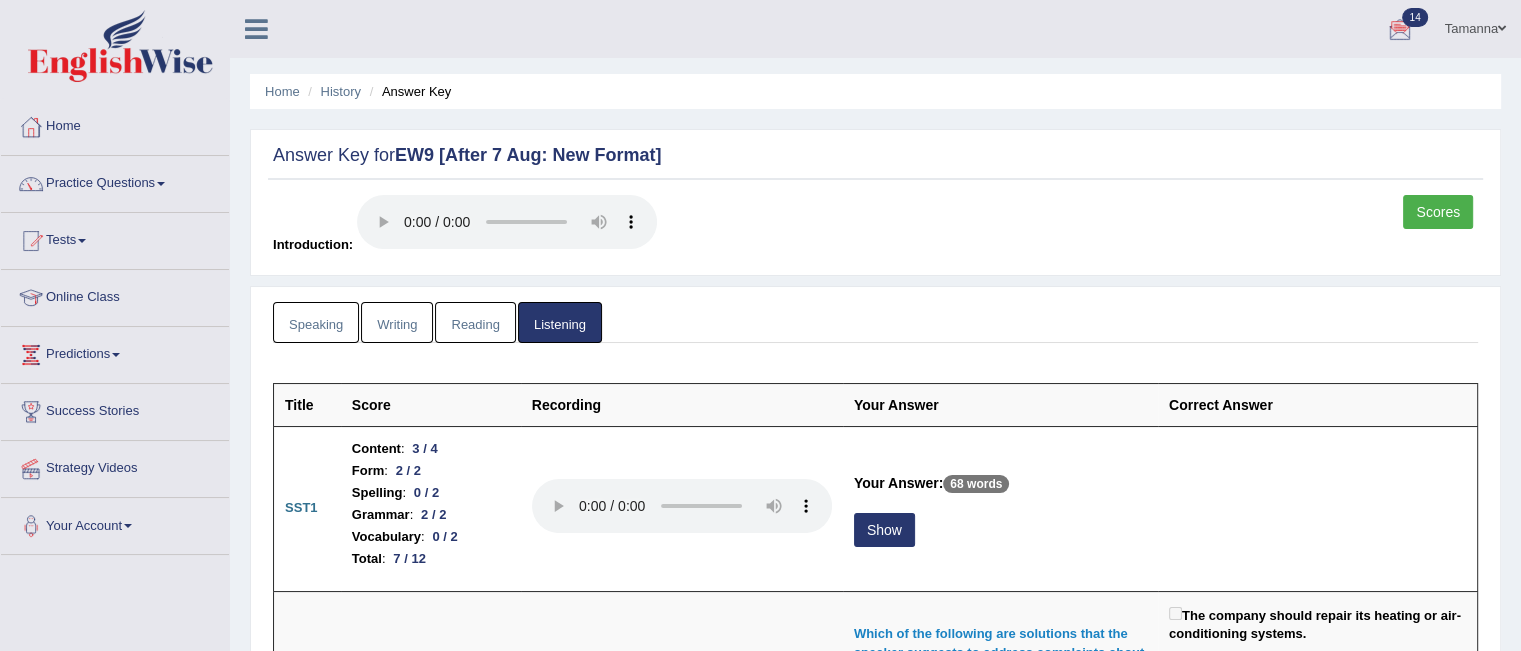 scroll, scrollTop: 1, scrollLeft: 0, axis: vertical 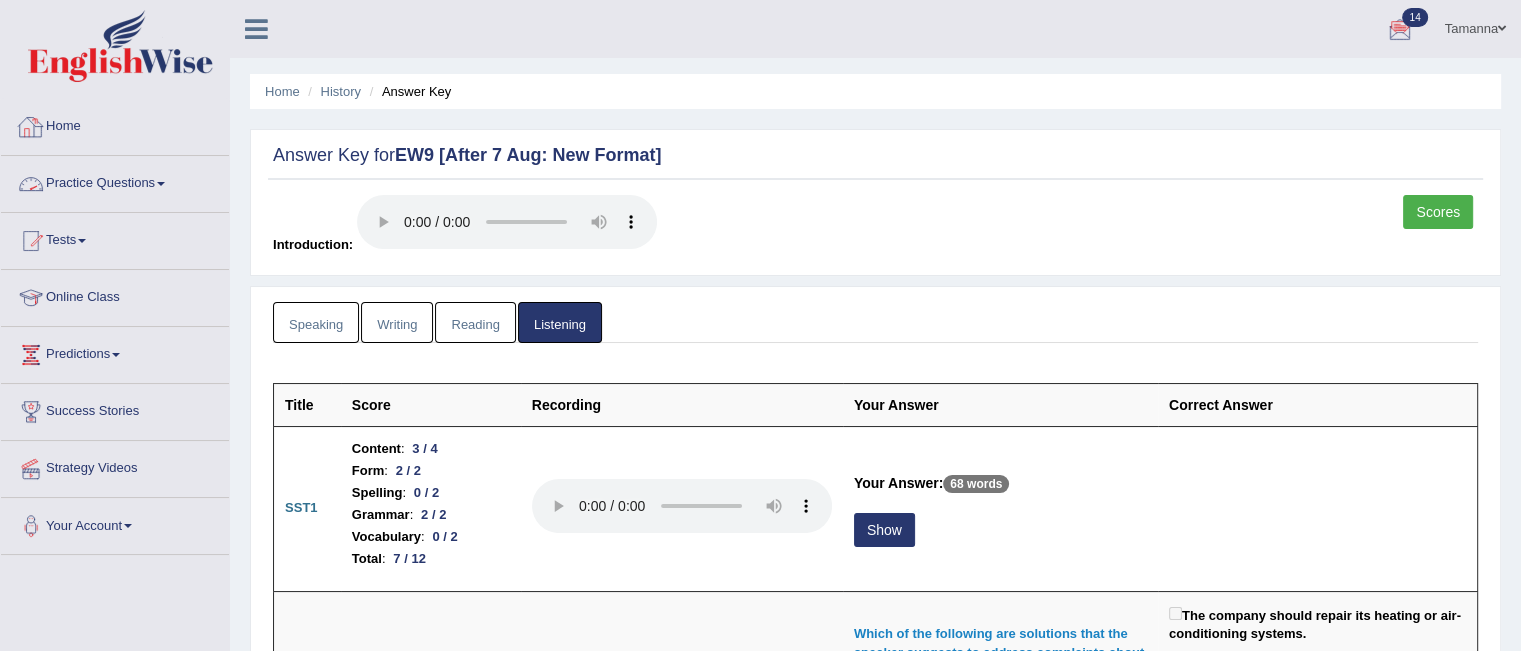 click on "Home" at bounding box center (115, 124) 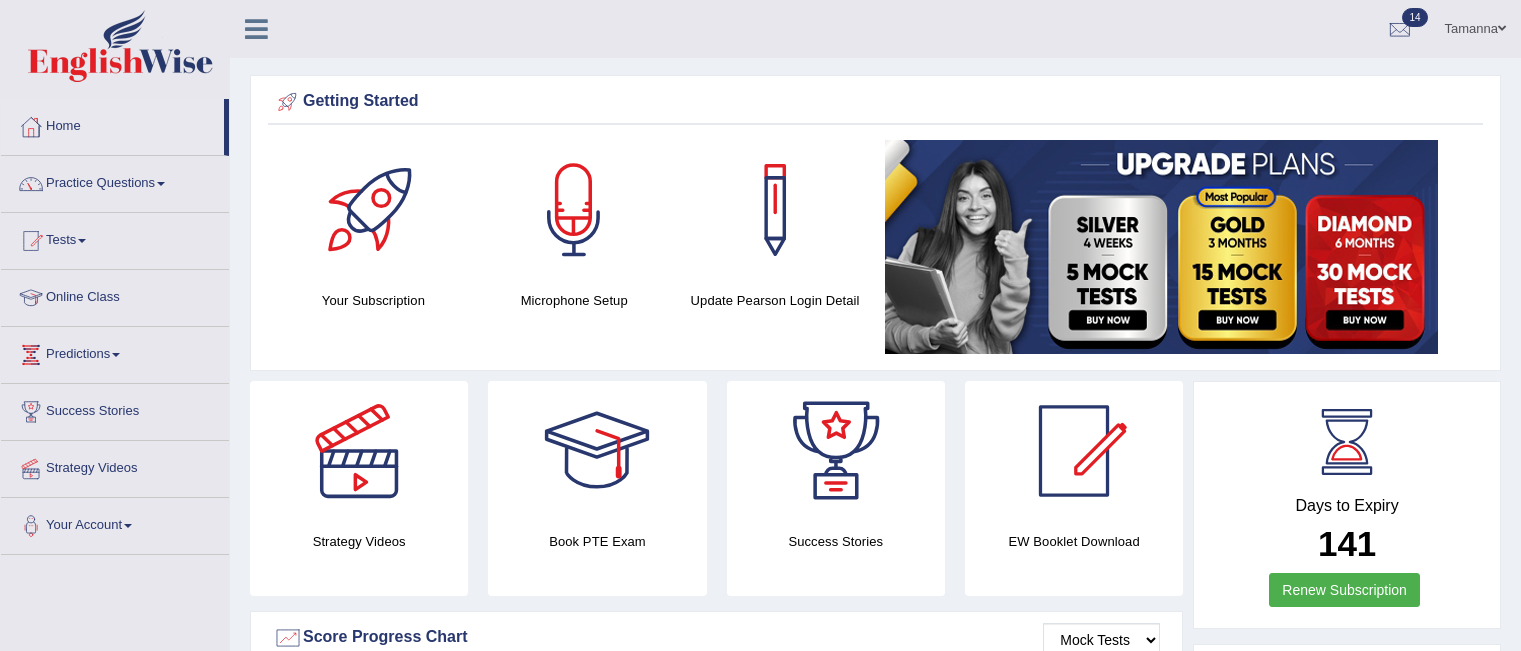 scroll, scrollTop: 0, scrollLeft: 0, axis: both 